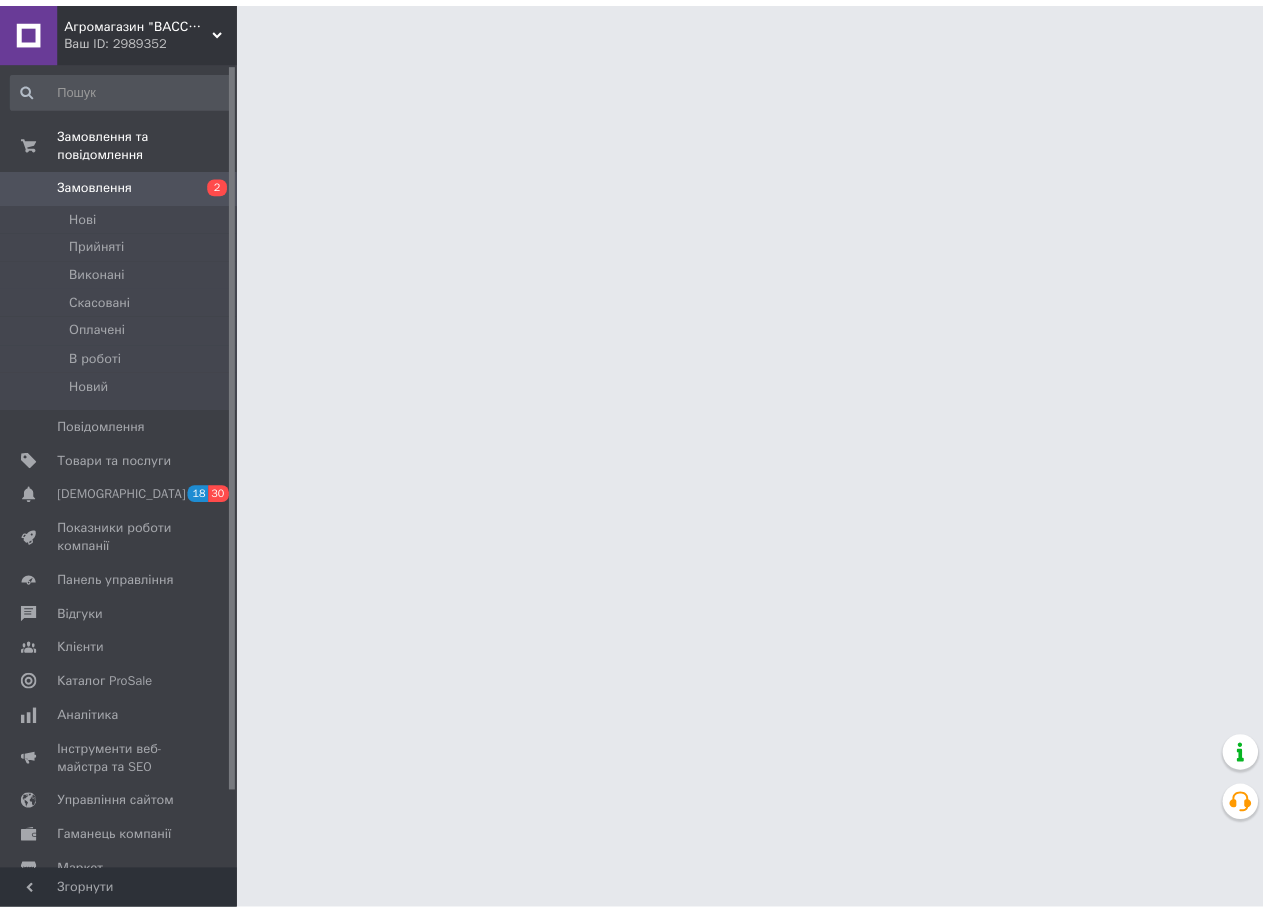 scroll, scrollTop: 0, scrollLeft: 0, axis: both 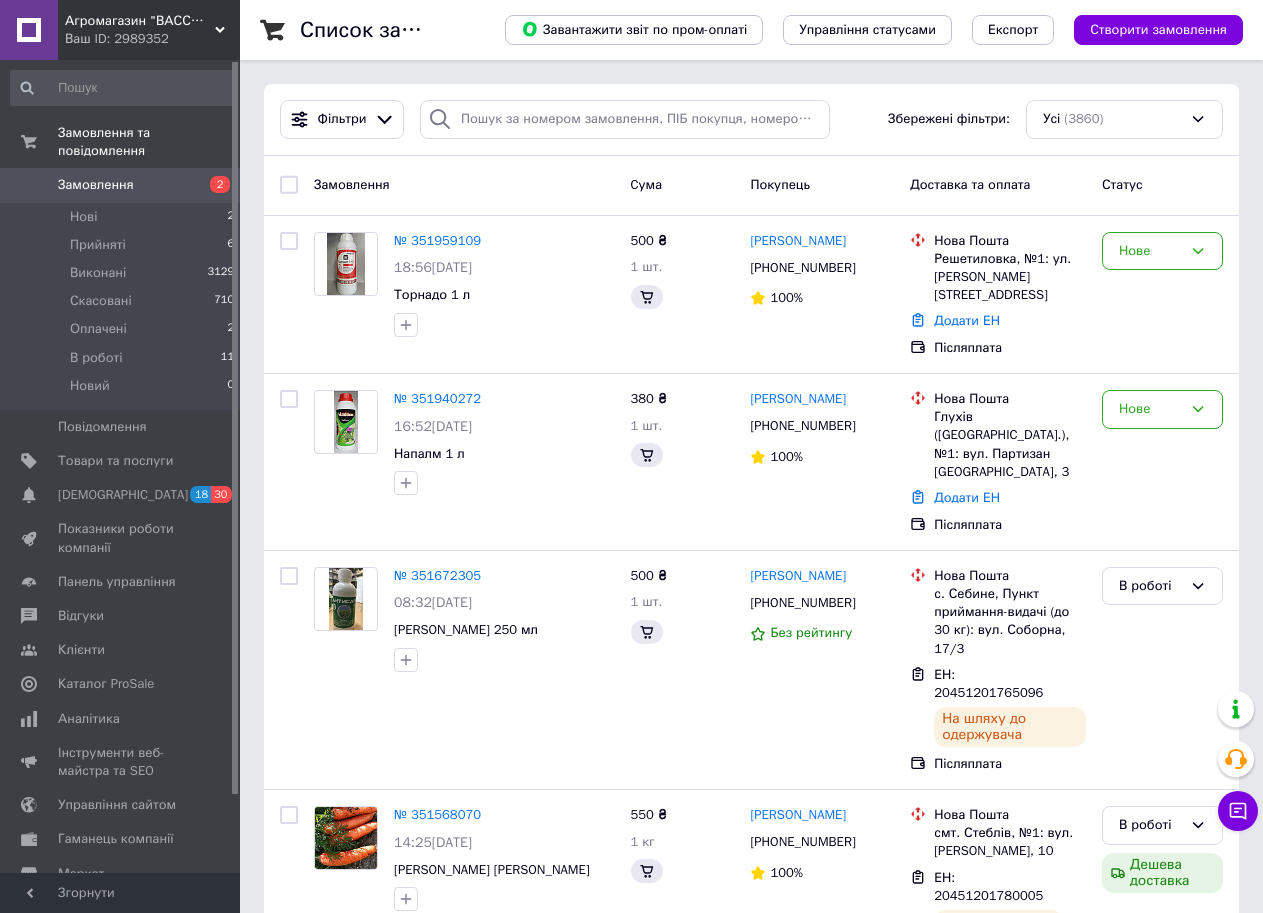 click on "Замовлення" at bounding box center (121, 185) 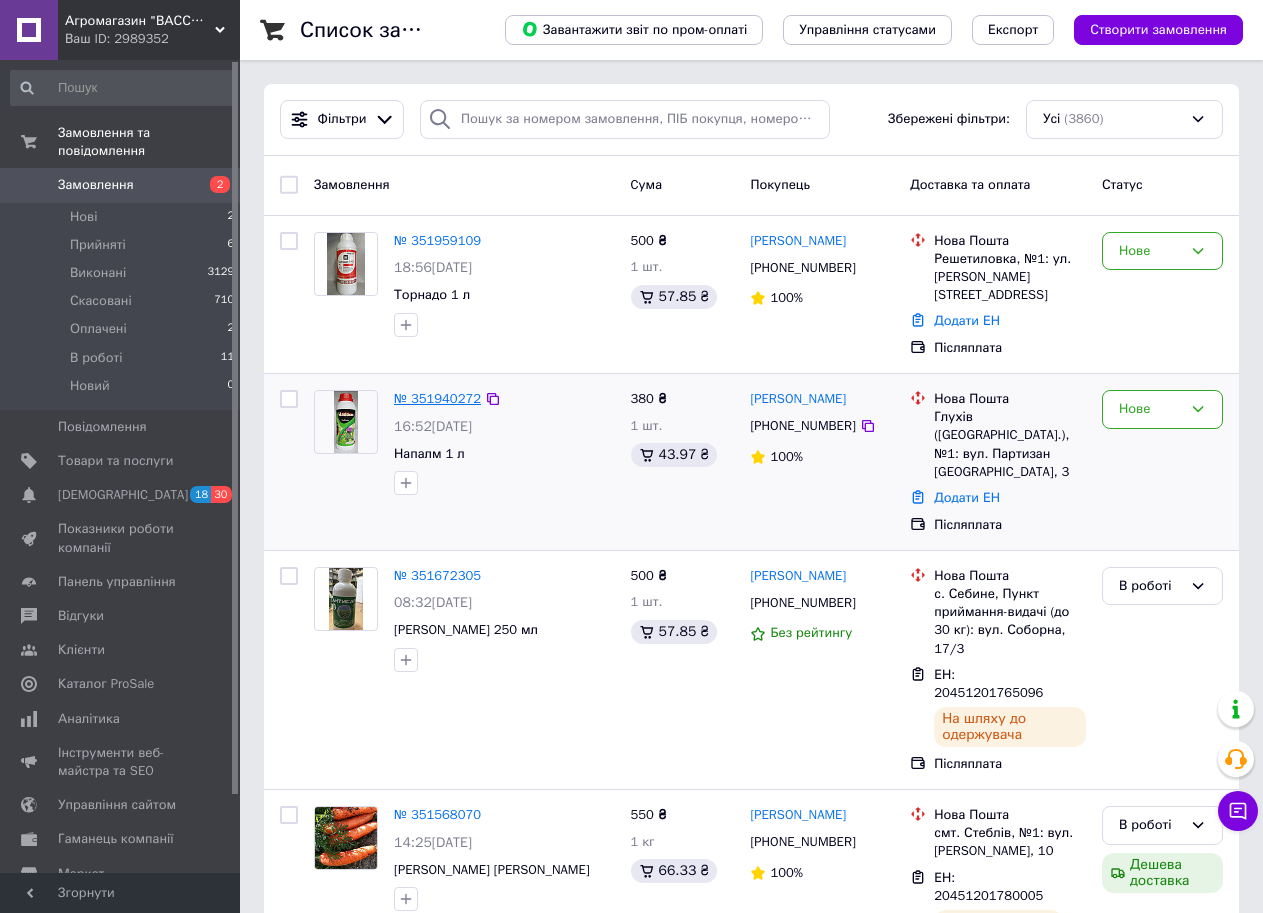 click on "№ 351940272" at bounding box center (437, 398) 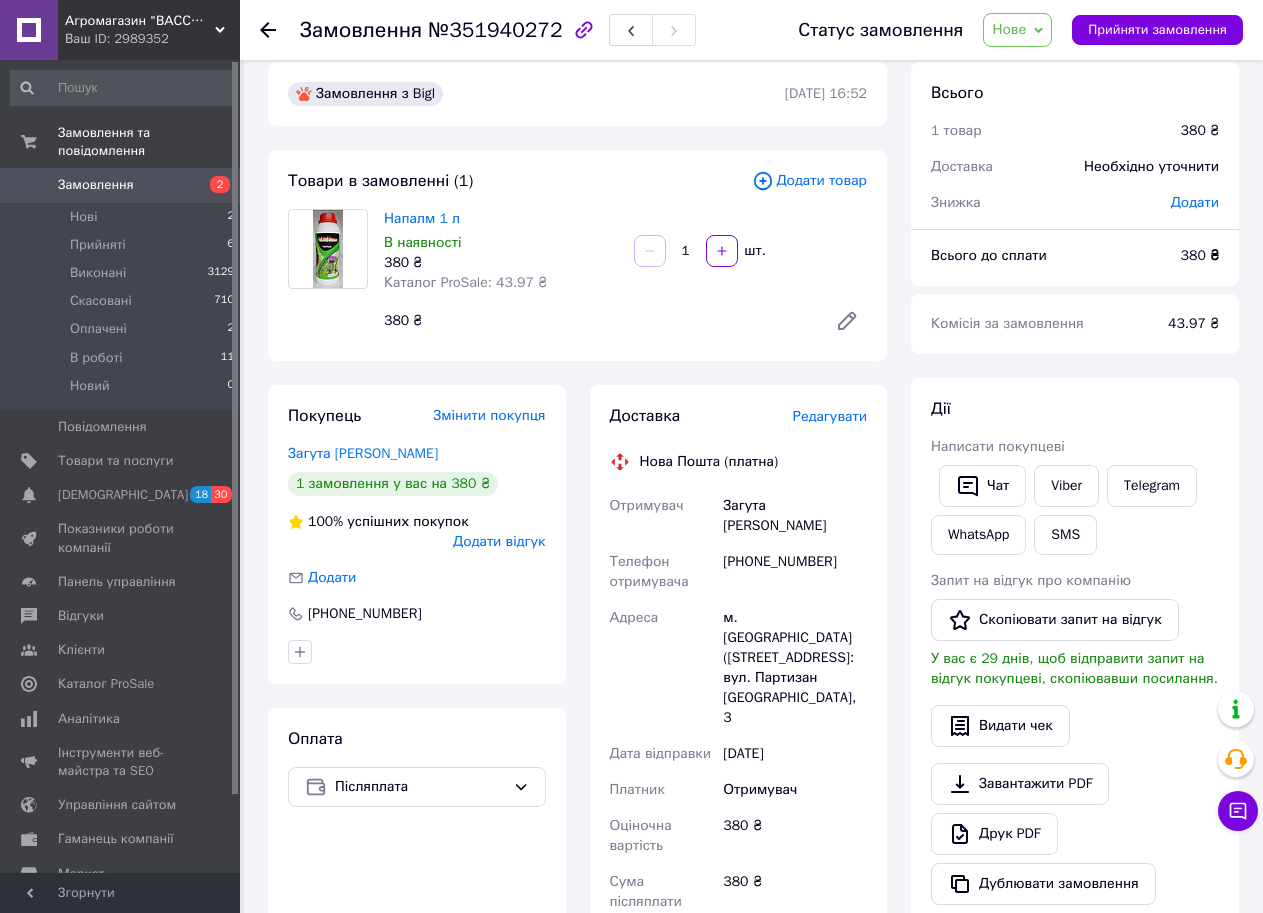 scroll, scrollTop: 0, scrollLeft: 0, axis: both 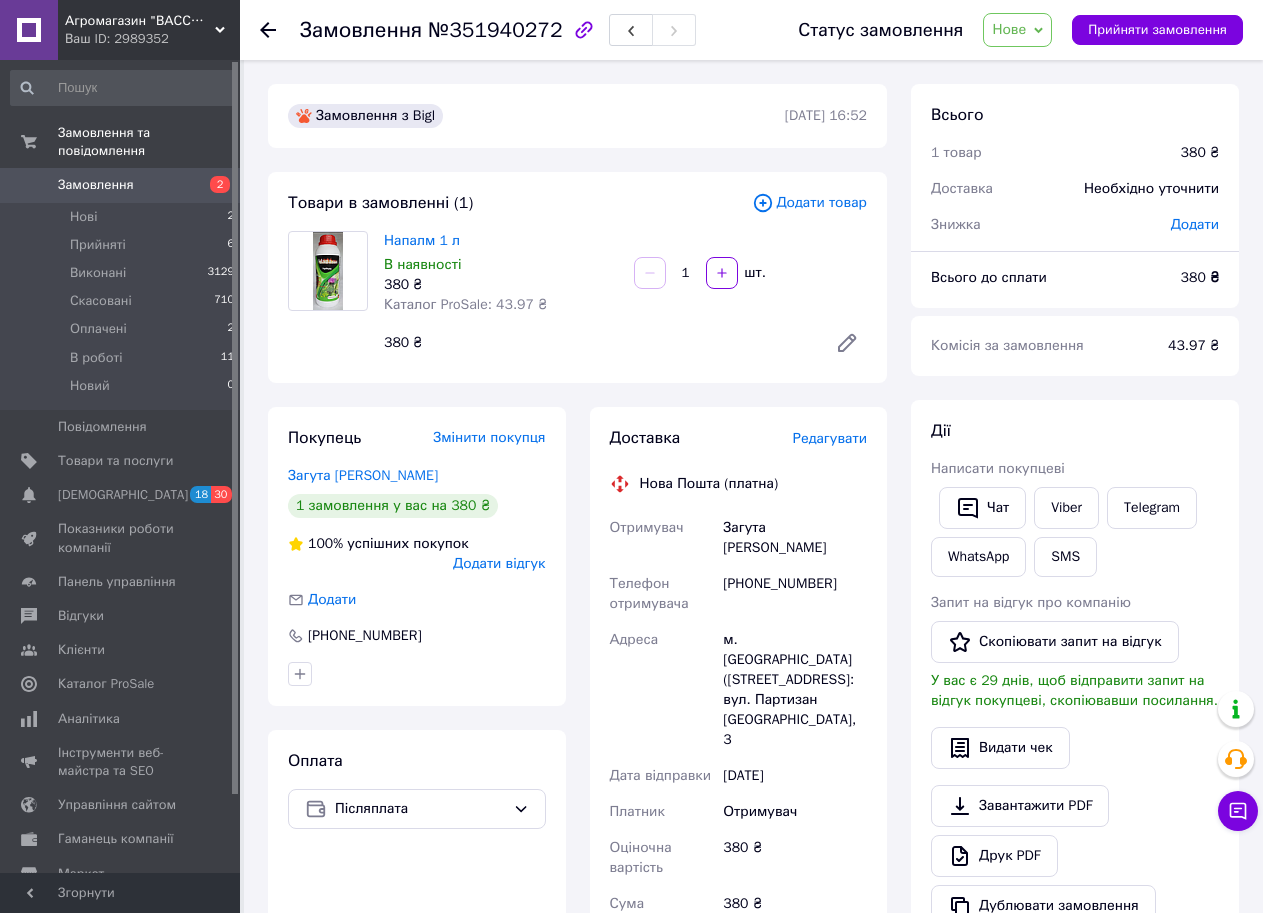 click 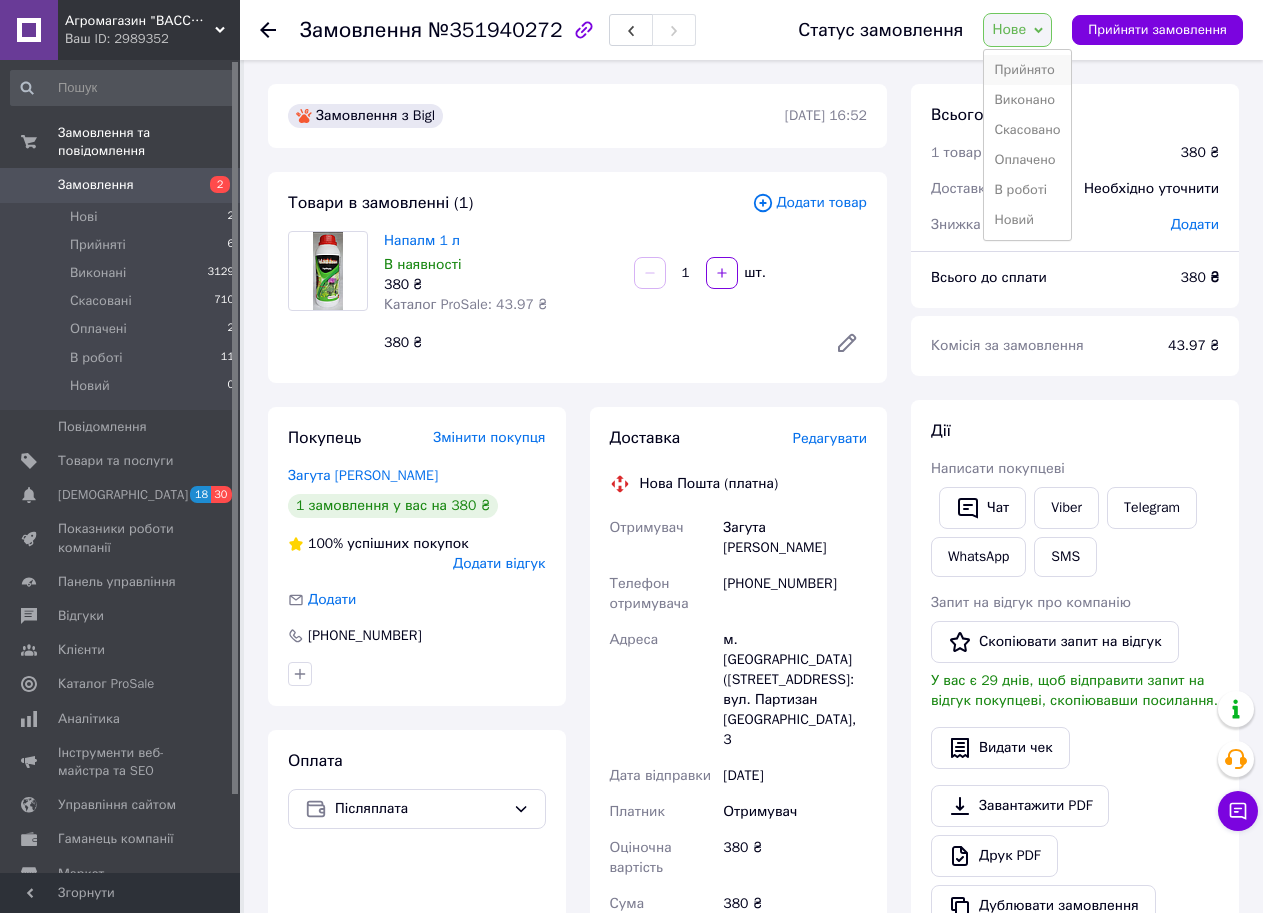 click on "Прийнято" at bounding box center (1027, 70) 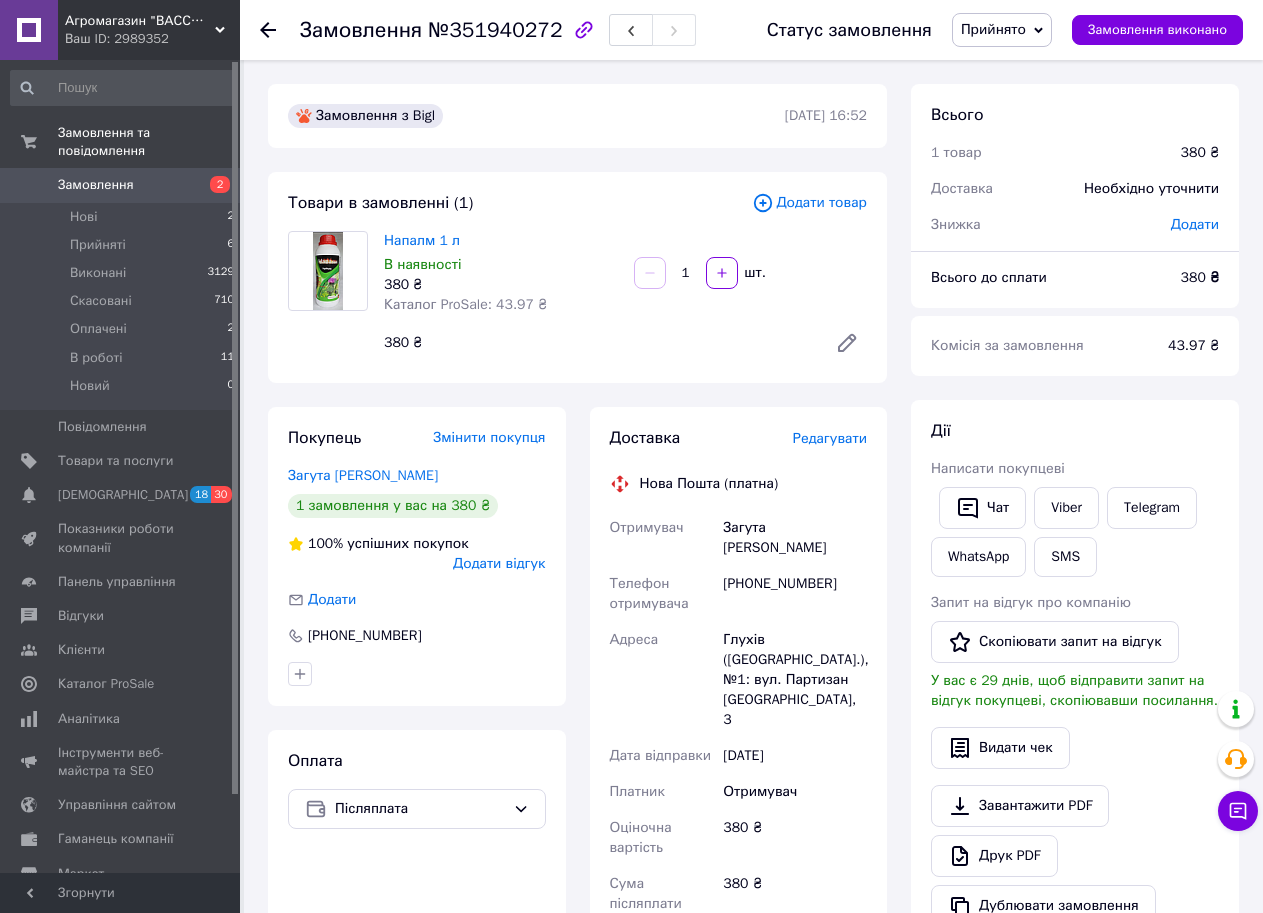 click 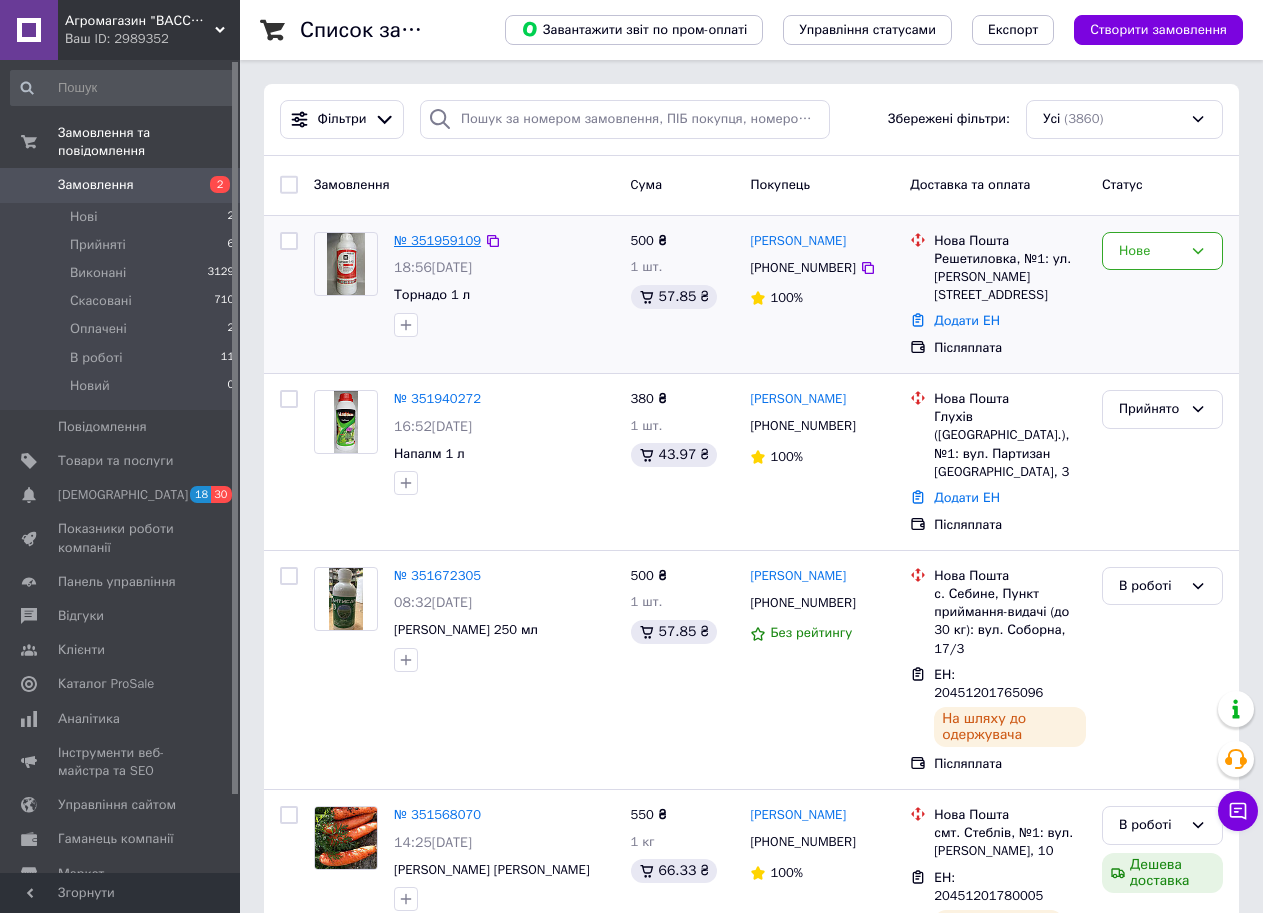 click on "№ 351959109" at bounding box center [437, 240] 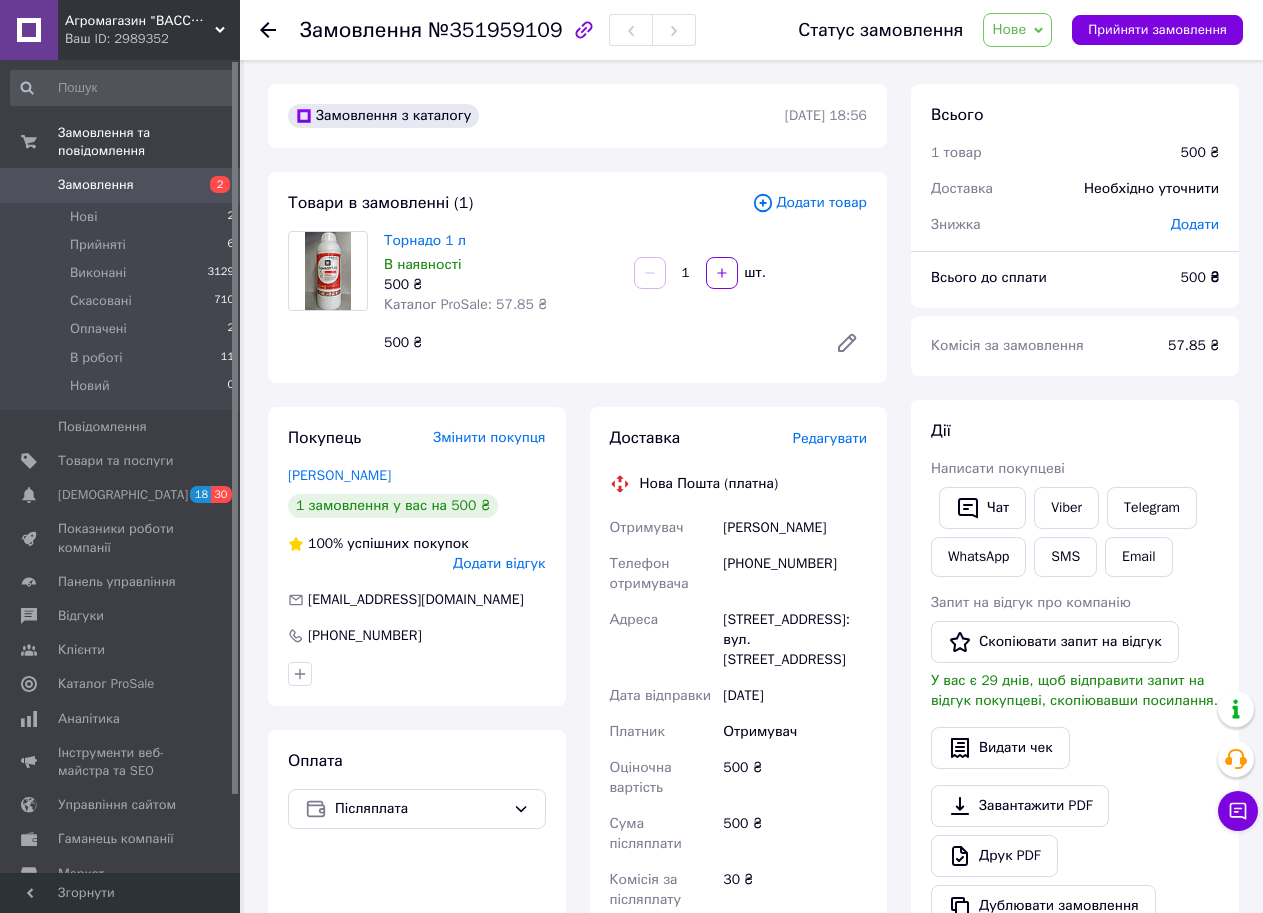 click 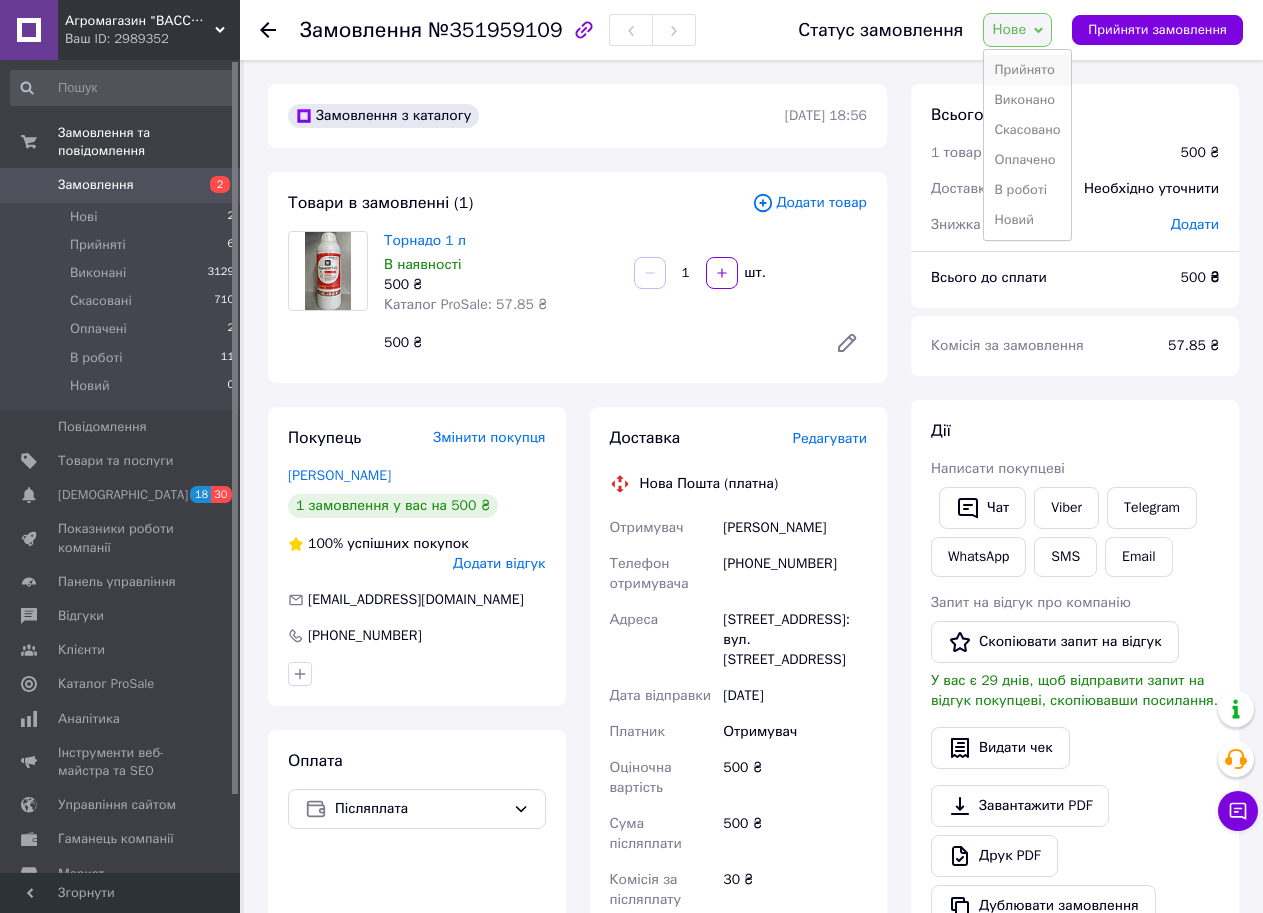 click on "Прийнято" at bounding box center [1027, 70] 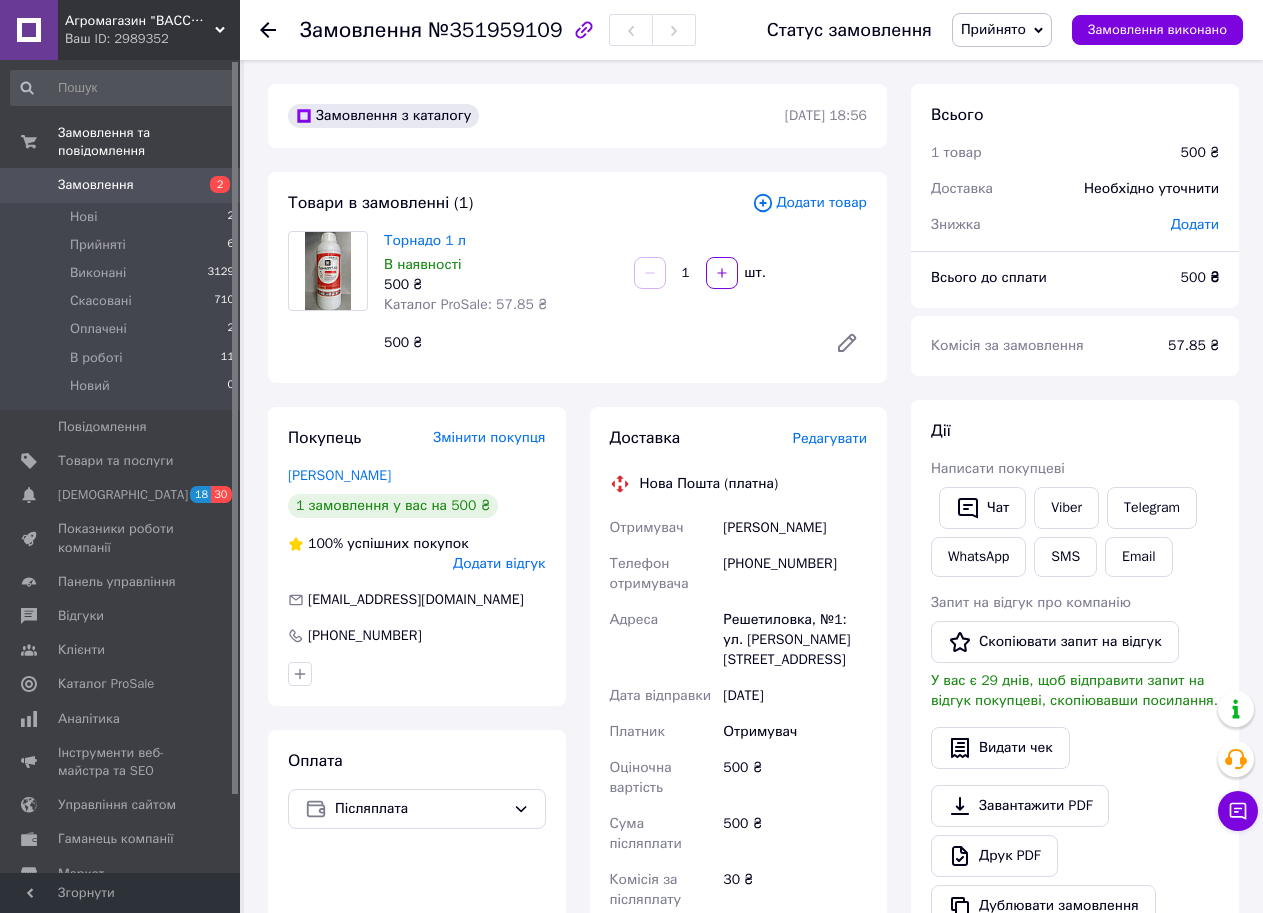 click 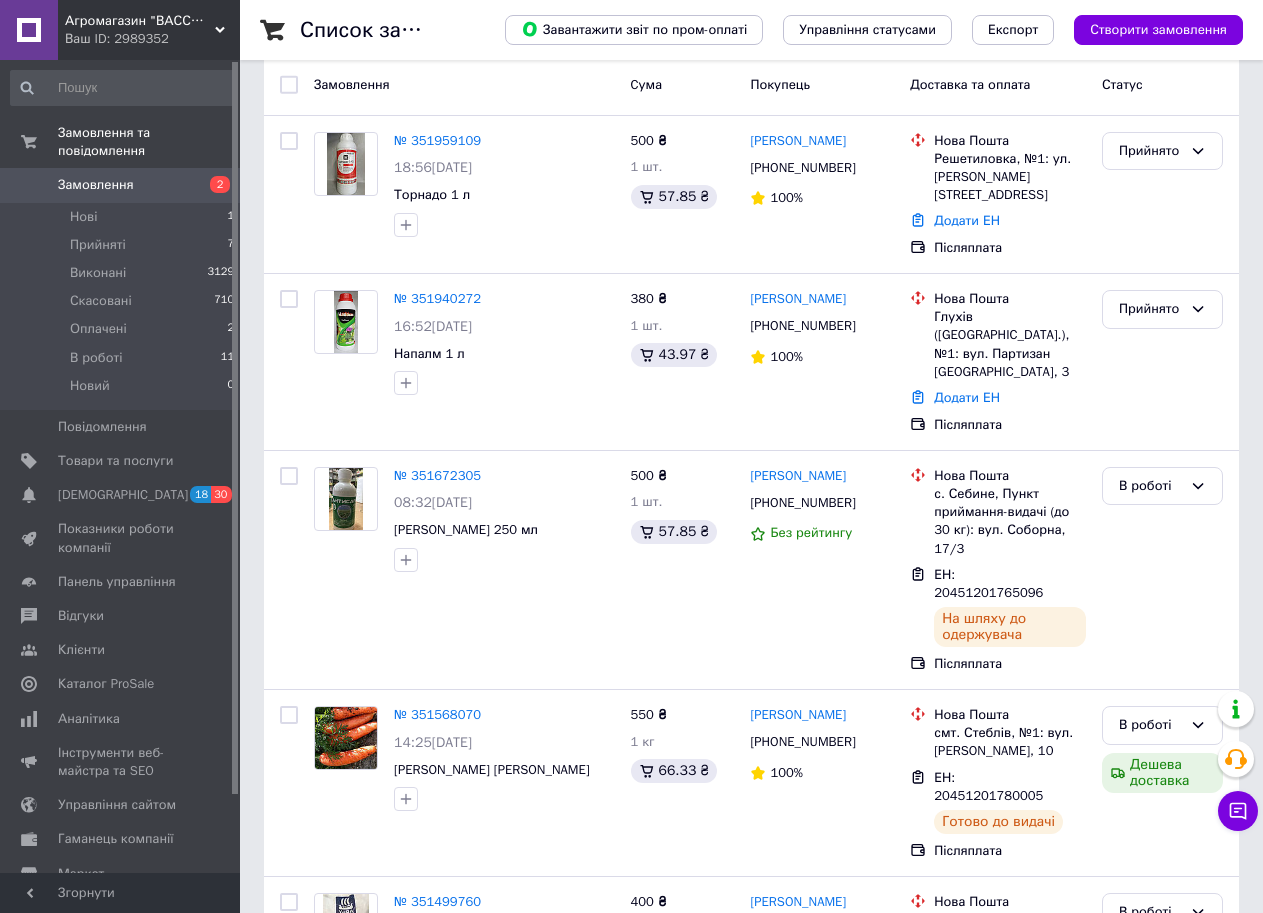 scroll, scrollTop: 0, scrollLeft: 0, axis: both 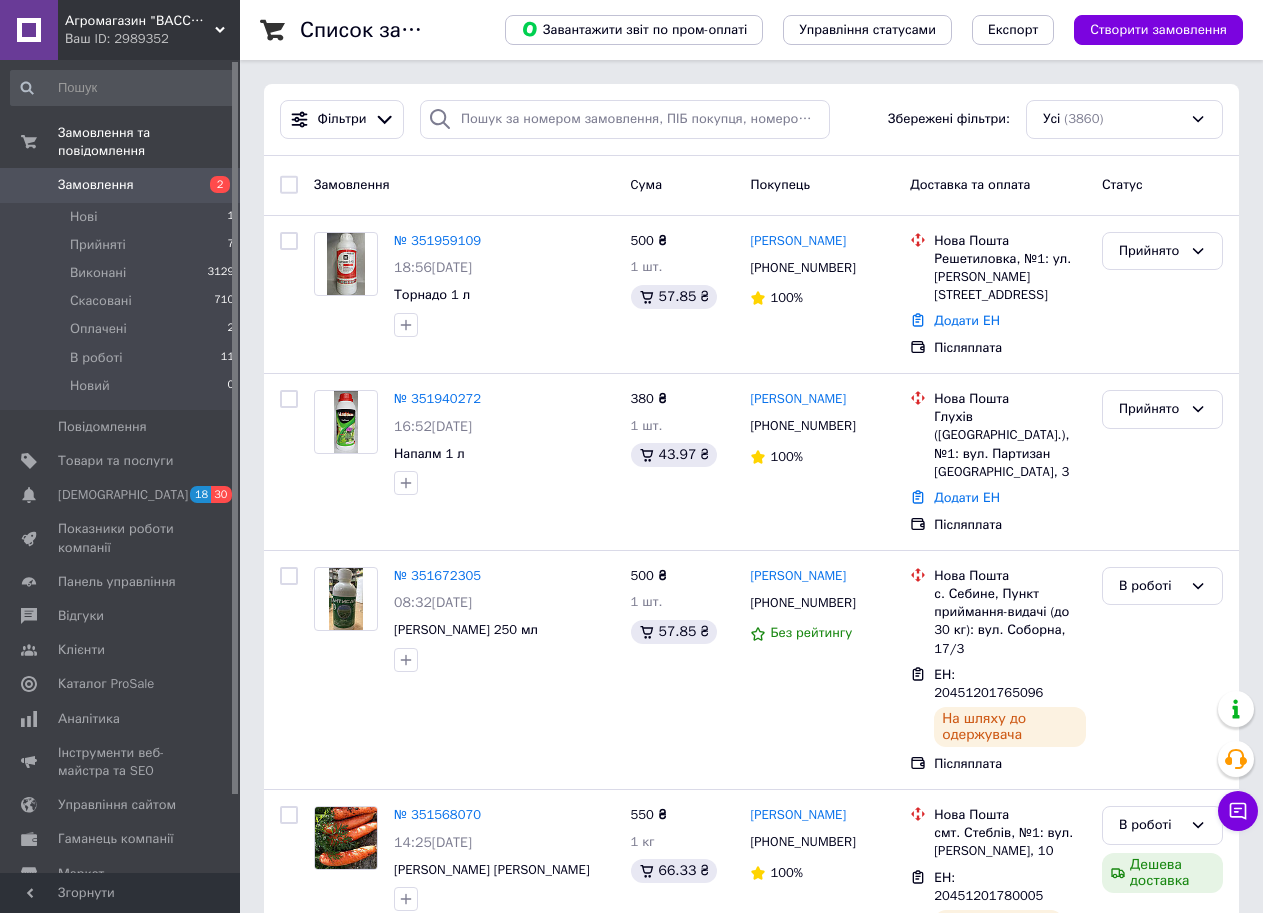 drag, startPoint x: 205, startPoint y: -71, endPoint x: 666, endPoint y: -71, distance: 461 